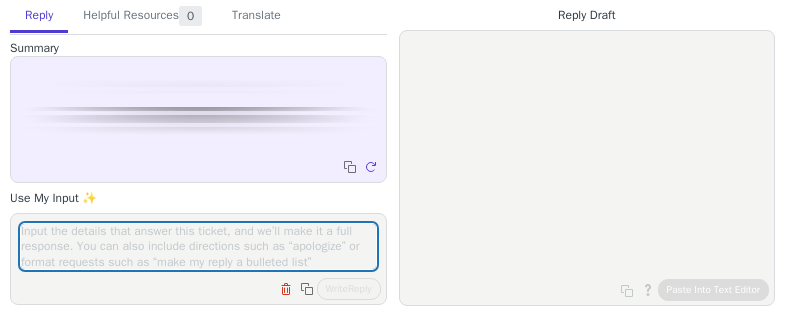 scroll, scrollTop: 0, scrollLeft: 0, axis: both 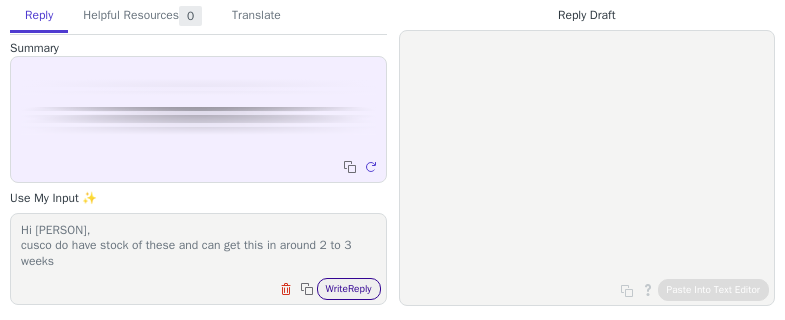 type on "Hi [PERSON],
cusco do have stock of these and can get this in around 2 to 3 weeks" 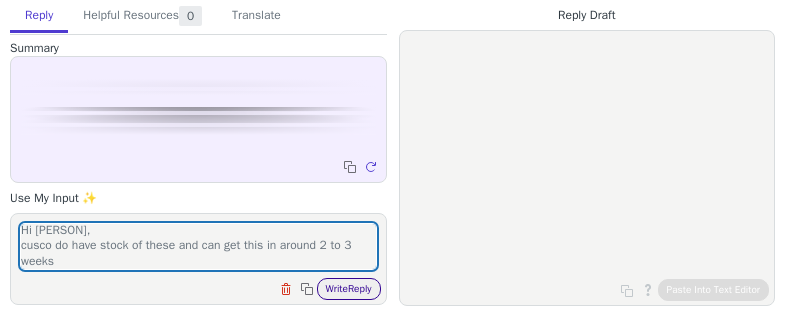 click on "Write  Reply" at bounding box center (349, 289) 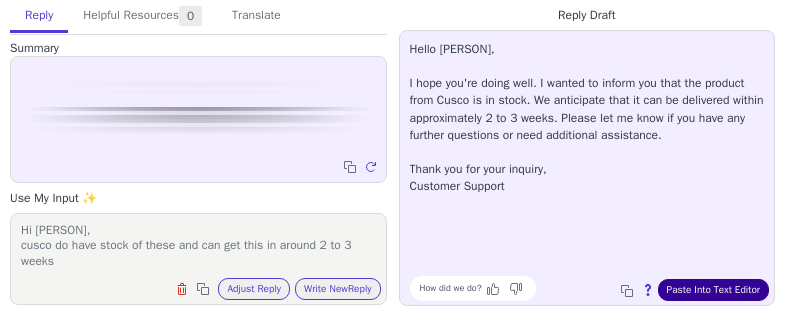 click on "Paste Into Text Editor" at bounding box center (713, 290) 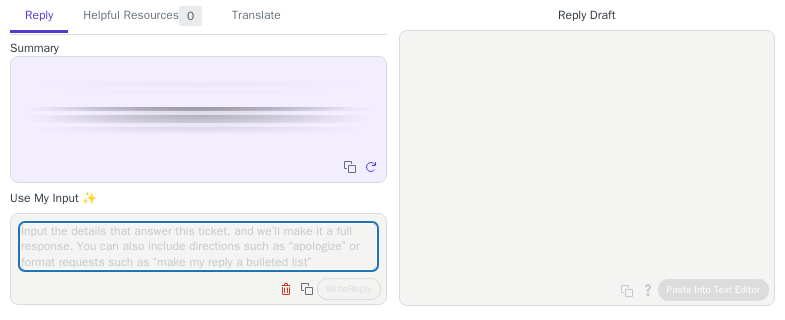 scroll, scrollTop: 0, scrollLeft: 0, axis: both 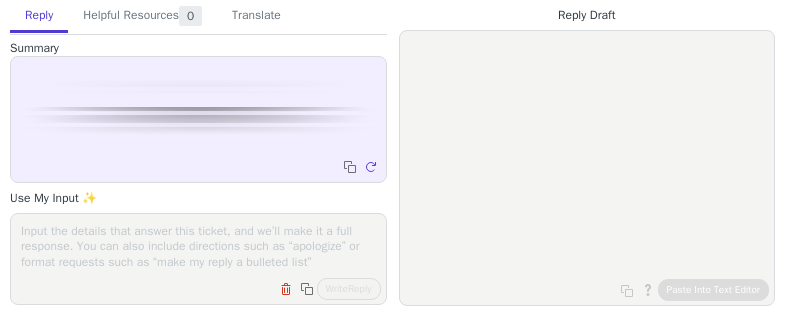 click on "Clear field Copy to clipboard Write  Reply" at bounding box center [208, 287] 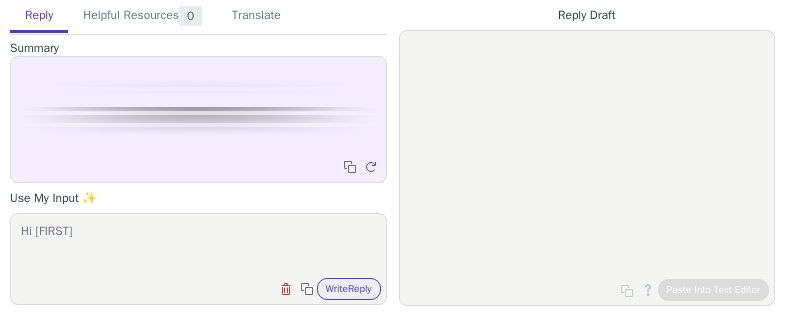 paste on "The MMTS-EVO-01 thermostat has a 68.2mm outer diameter." 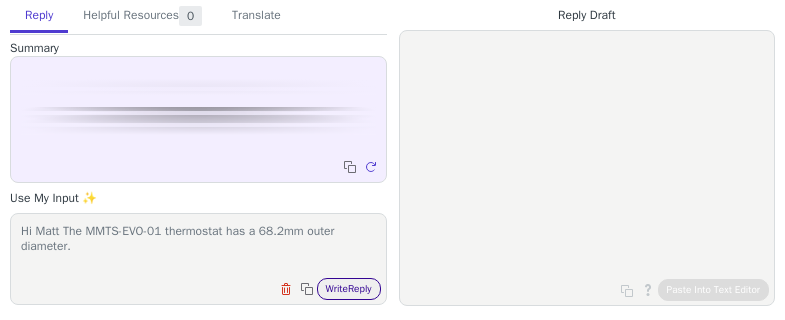 type on "Hi Matt The MMTS-EVO-01 thermostat has a 68.2mm outer diameter." 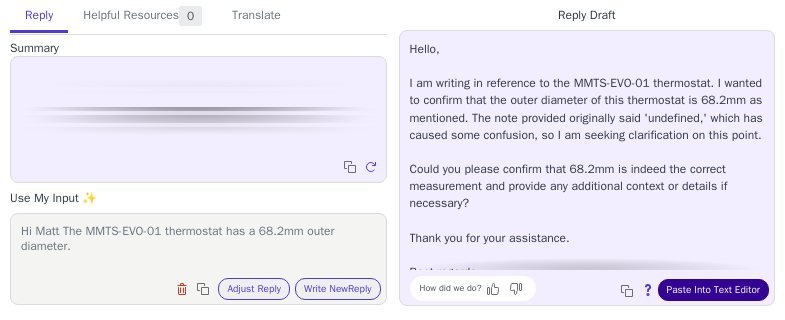 click on "Paste Into Text Editor" at bounding box center [713, 290] 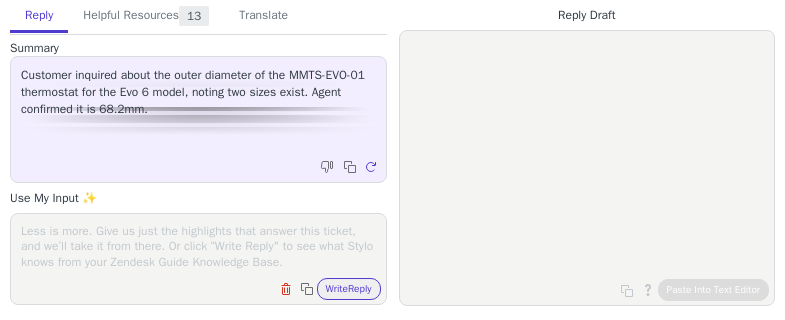 scroll, scrollTop: 0, scrollLeft: 0, axis: both 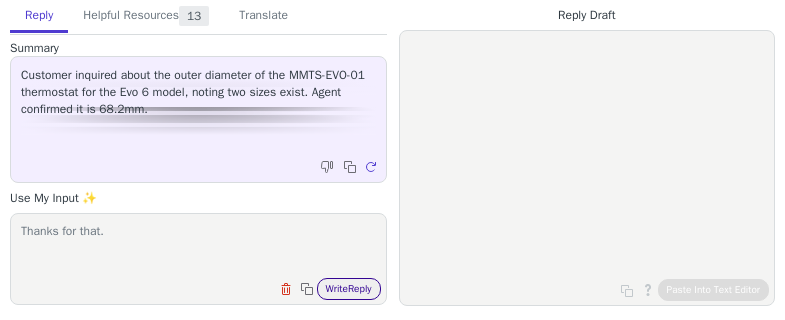type on "Thanks for that." 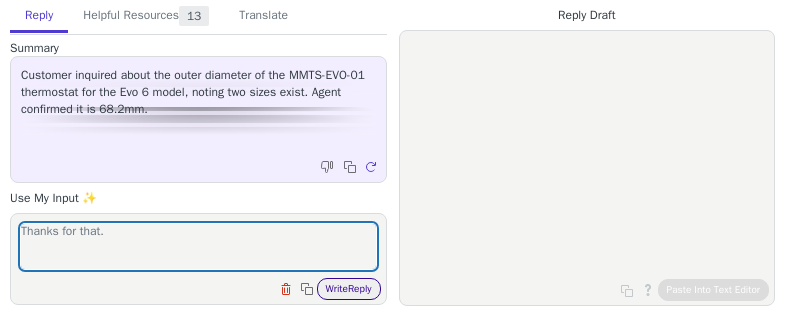 click on "Write  Reply" at bounding box center (349, 289) 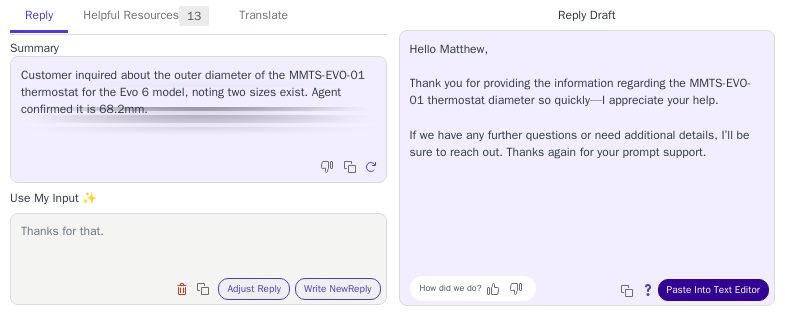 click on "Paste Into Text Editor" at bounding box center (713, 290) 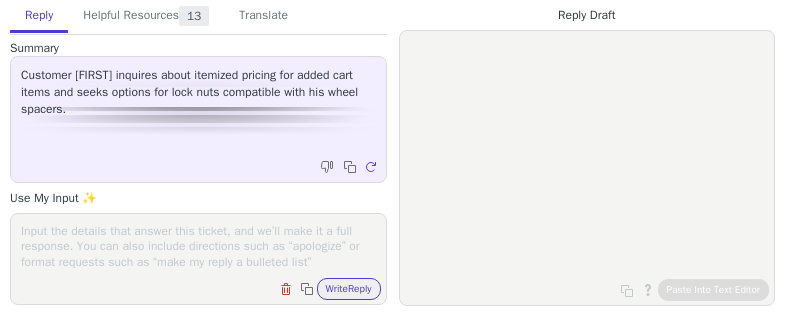 scroll, scrollTop: 0, scrollLeft: 0, axis: both 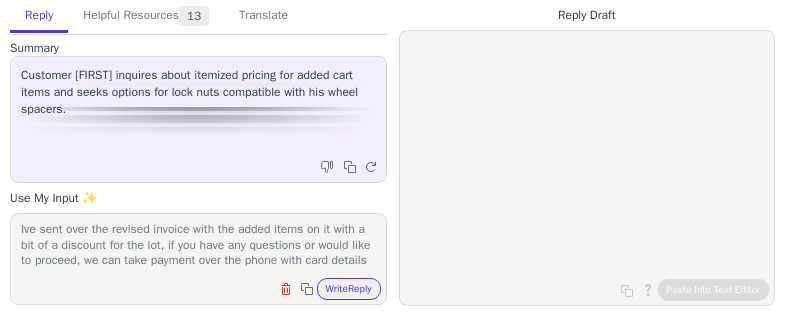 type on "Hi [FIRST],
Ive sent over the revised invoice with the added items on it with a bit of a discount for the lot, if you have any questions or would like to proceed, we can take payment over the phone with card details" 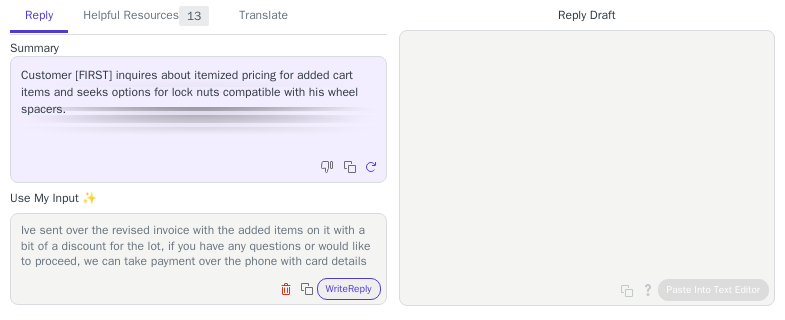 scroll, scrollTop: 0, scrollLeft: 0, axis: both 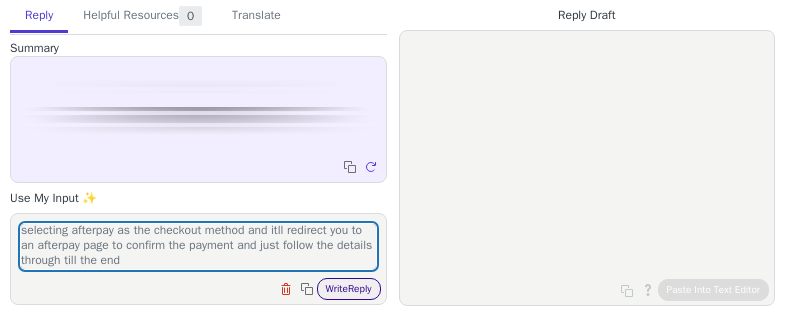 type on "Hi [FIRST]
if you follow this link through to the website and add it to your cart, continue along to the check out and make sure to select 'instock pickup' as the shipping is already included in this price. proceed by selecting afterpay as the checkout method and itll redirect you to an afterpay page to confirm the payment and just follow the details through till the end" 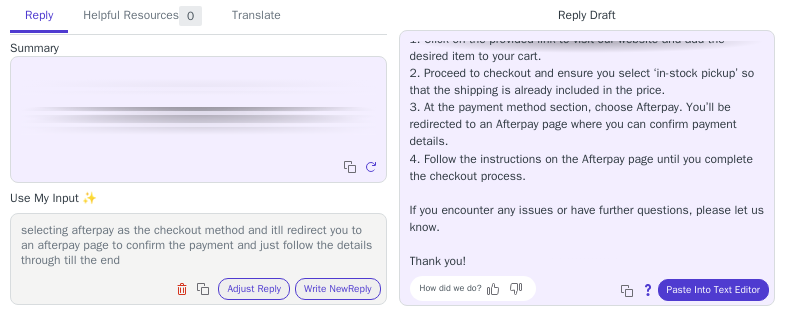 scroll, scrollTop: 80, scrollLeft: 0, axis: vertical 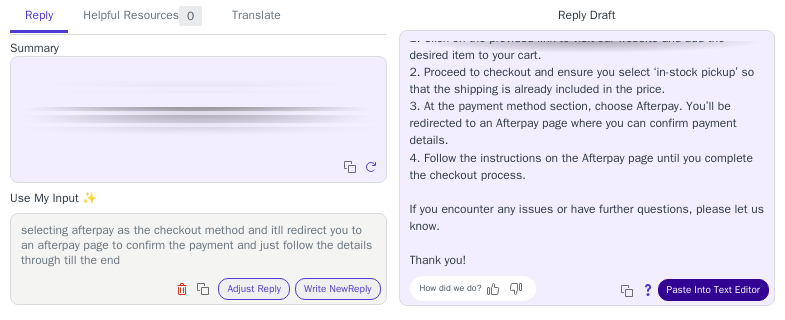 click on "Paste Into Text Editor" at bounding box center [713, 290] 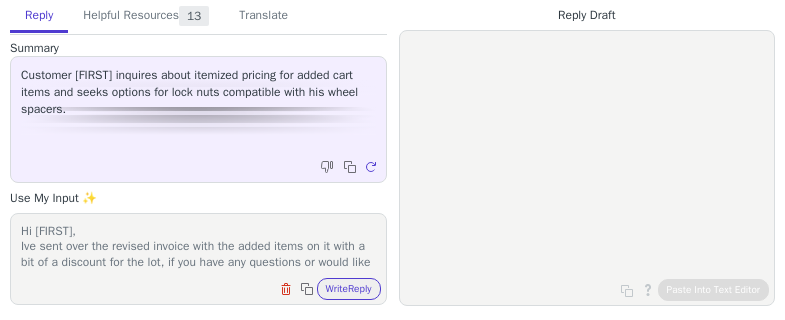 scroll, scrollTop: 0, scrollLeft: 0, axis: both 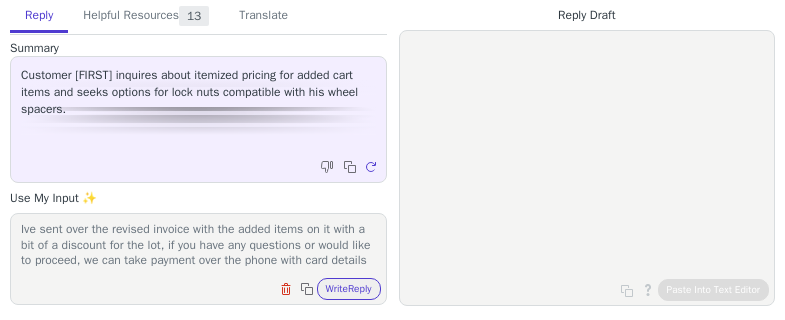 click on "Hi [FIRST],
Ive sent over the revised invoice with the added items on it with a bit of a discount for the lot, if you have any questions or would like to proceed, we can take payment over the phone with card details" at bounding box center (198, 246) 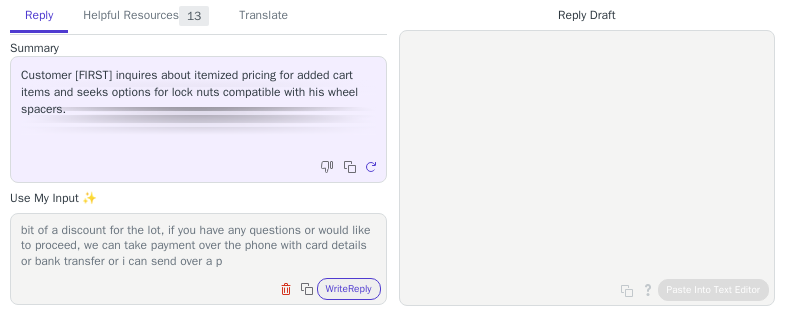 scroll, scrollTop: 47, scrollLeft: 0, axis: vertical 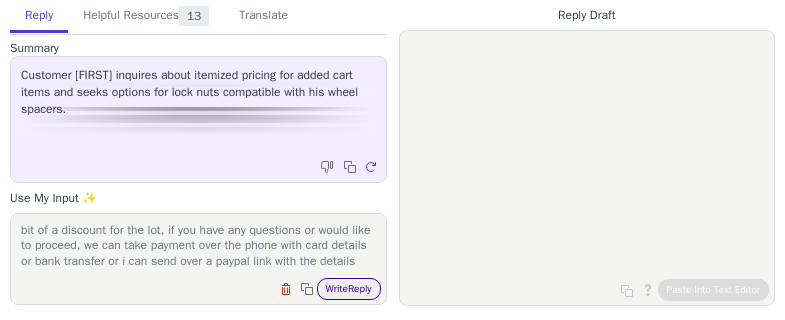 type on "Hi [FIRST],
Ive sent over the revised invoice with the added items on it with a bit of a discount for the lot, if you have any questions or would like to proceed, we can take payment over the phone with card details or bank transfer or i can send over a paypal link with the details" 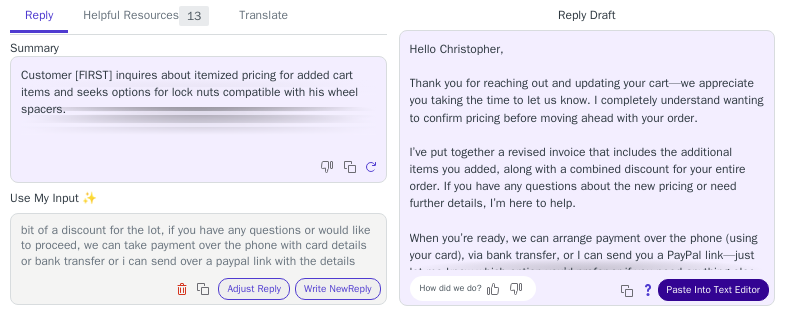 click on "Paste Into Text Editor" at bounding box center [713, 290] 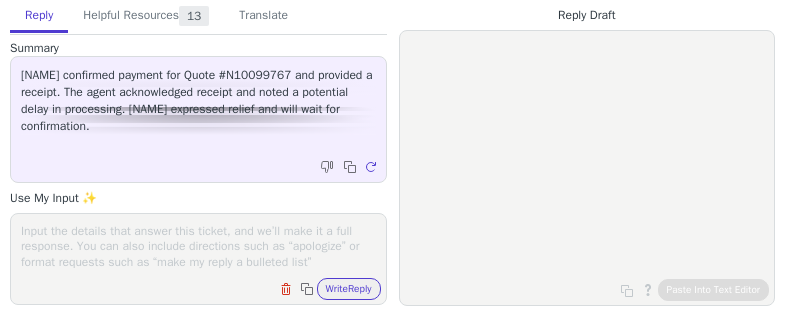 scroll, scrollTop: 0, scrollLeft: 0, axis: both 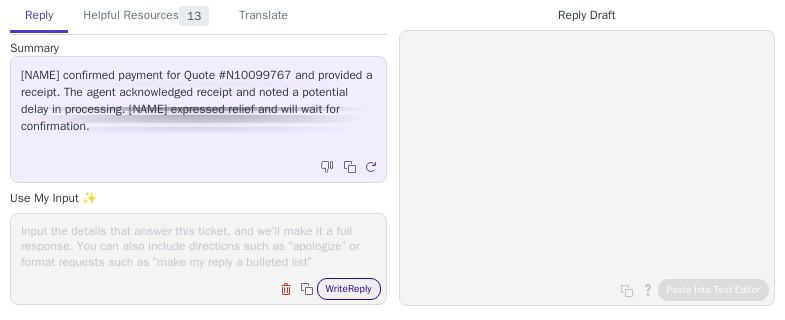 click on "Write  Reply" at bounding box center [349, 289] 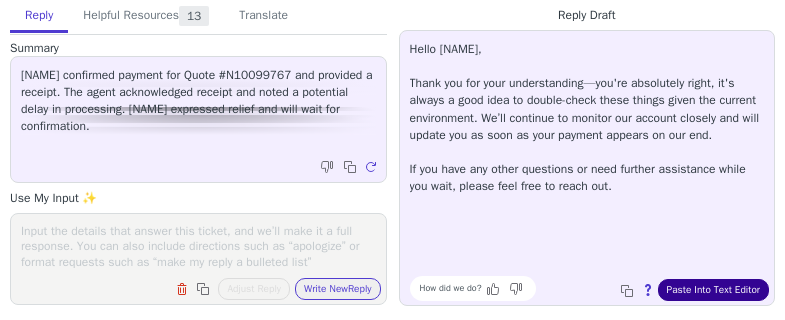 click on "Paste Into Text Editor" at bounding box center [713, 290] 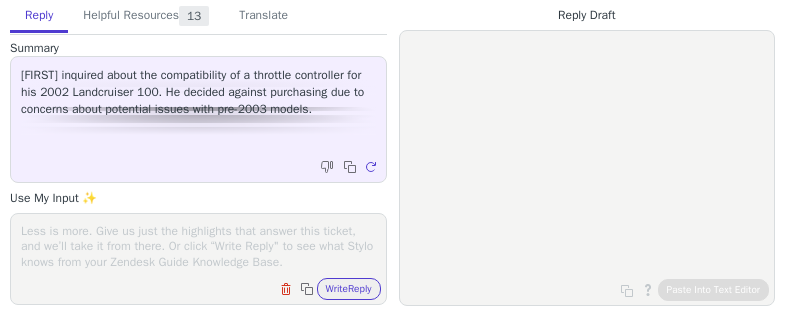 scroll, scrollTop: 0, scrollLeft: 0, axis: both 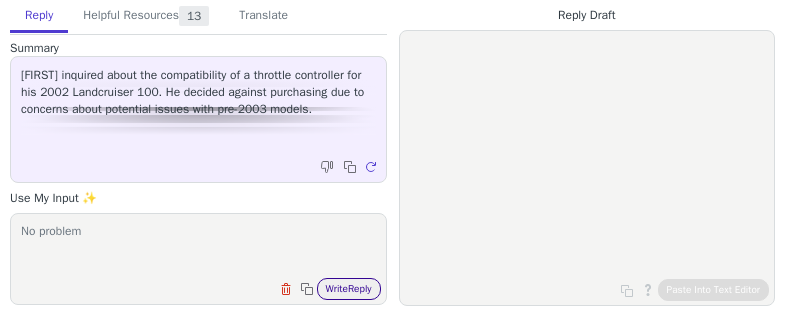 type on "No problem" 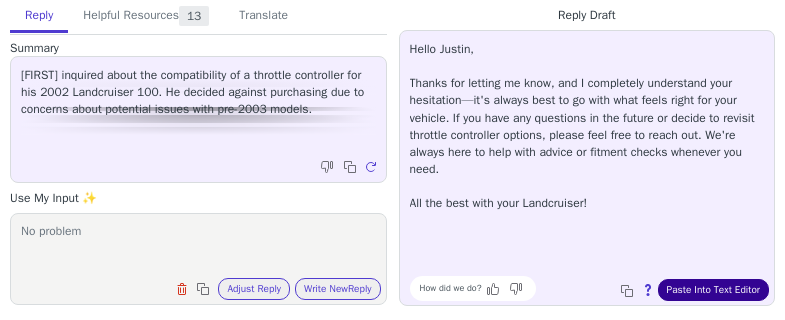 click on "Paste Into Text Editor" at bounding box center [713, 290] 